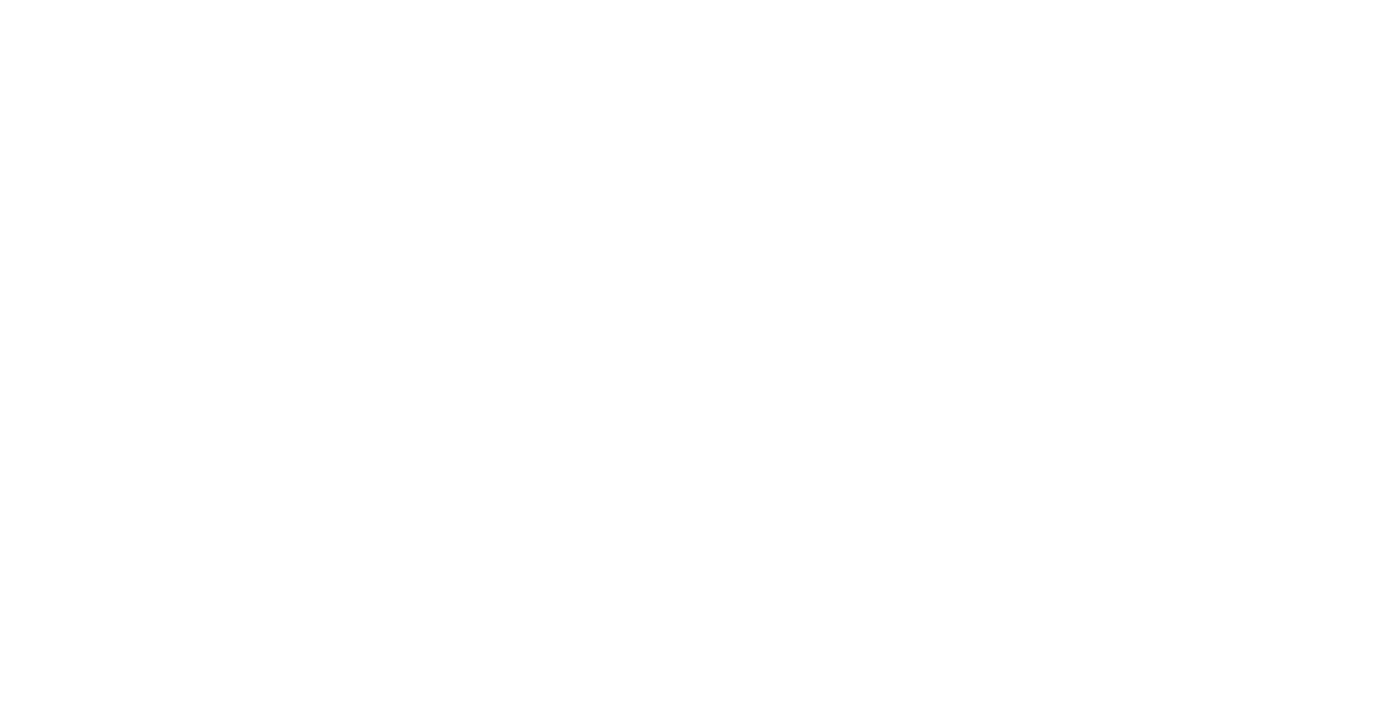 scroll, scrollTop: 0, scrollLeft: 0, axis: both 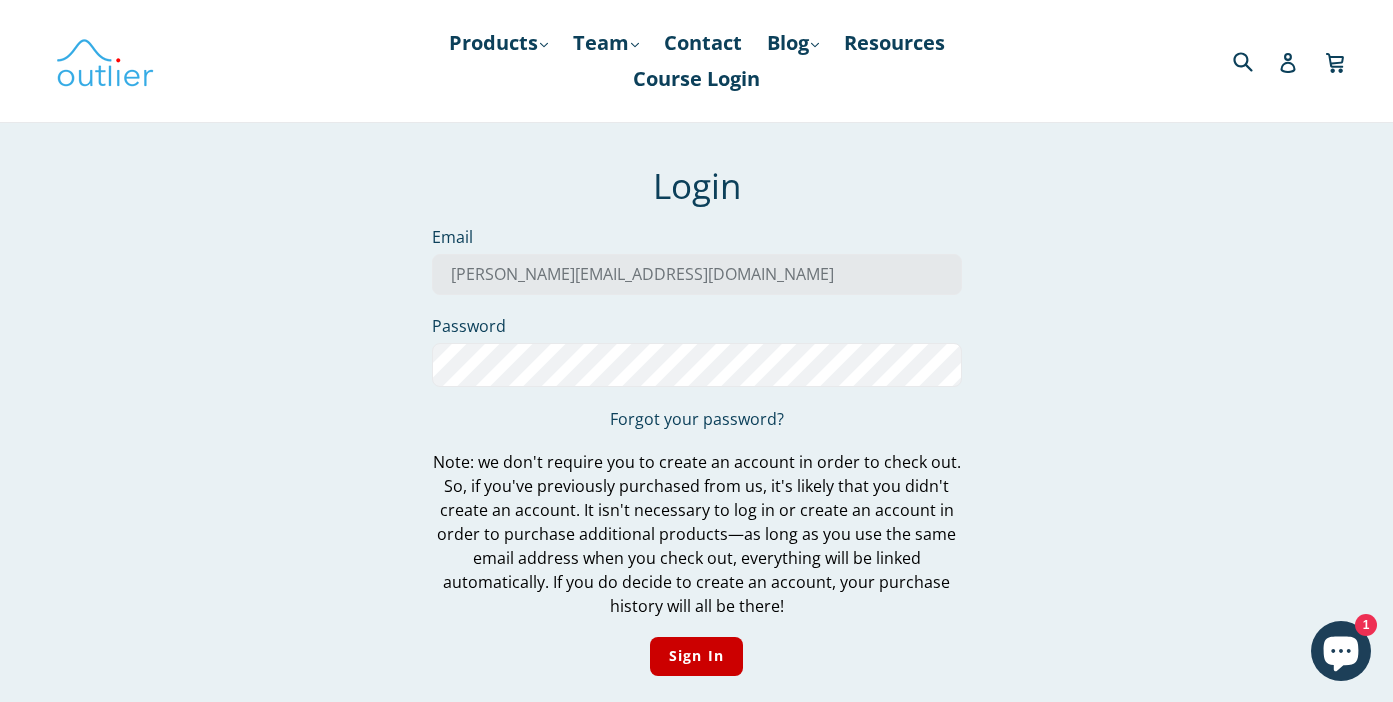 type on "alexis@appybara.com" 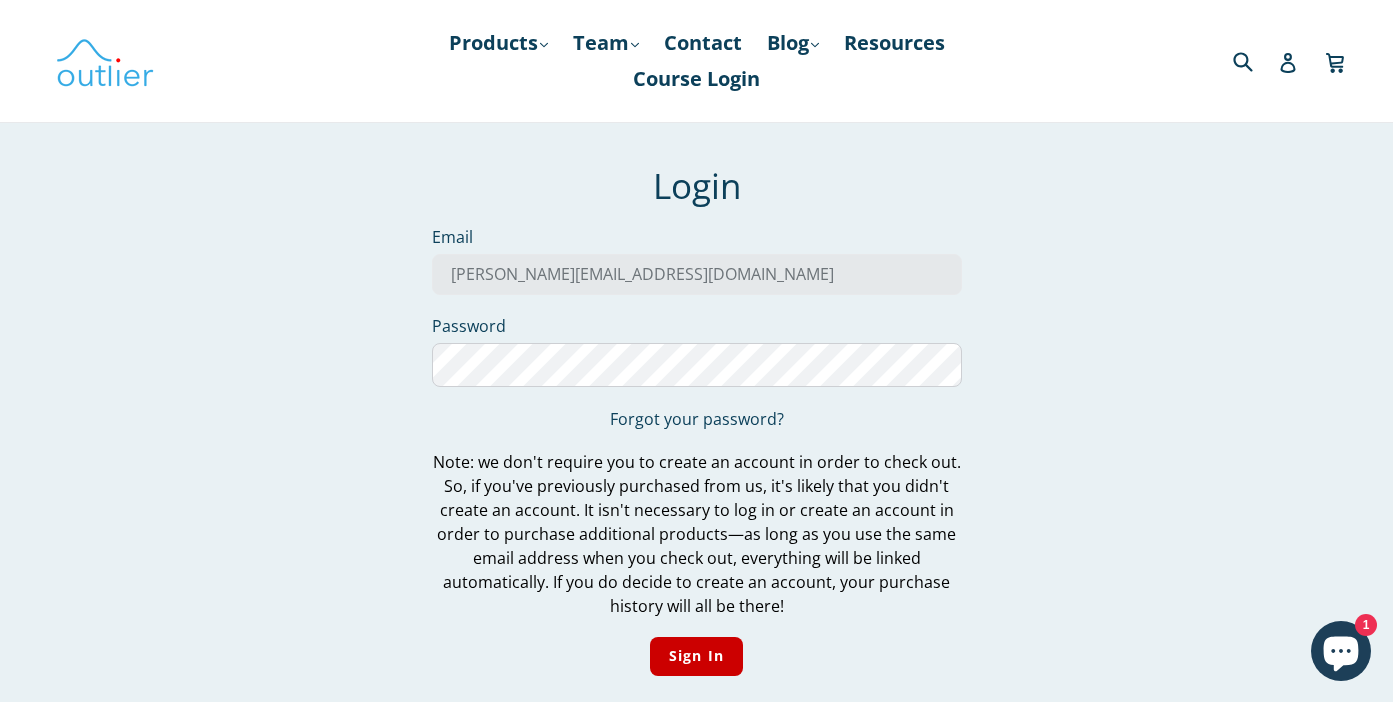 click 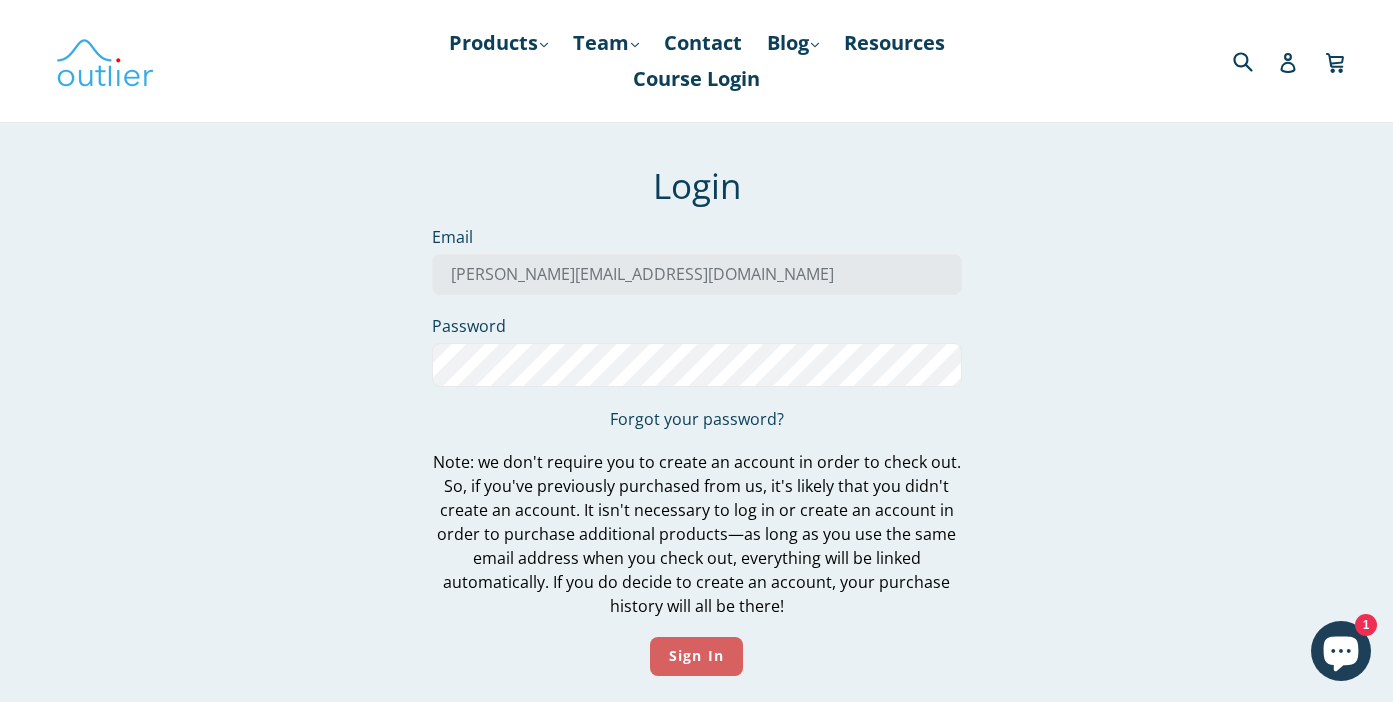 click on "Sign In" at bounding box center (696, 656) 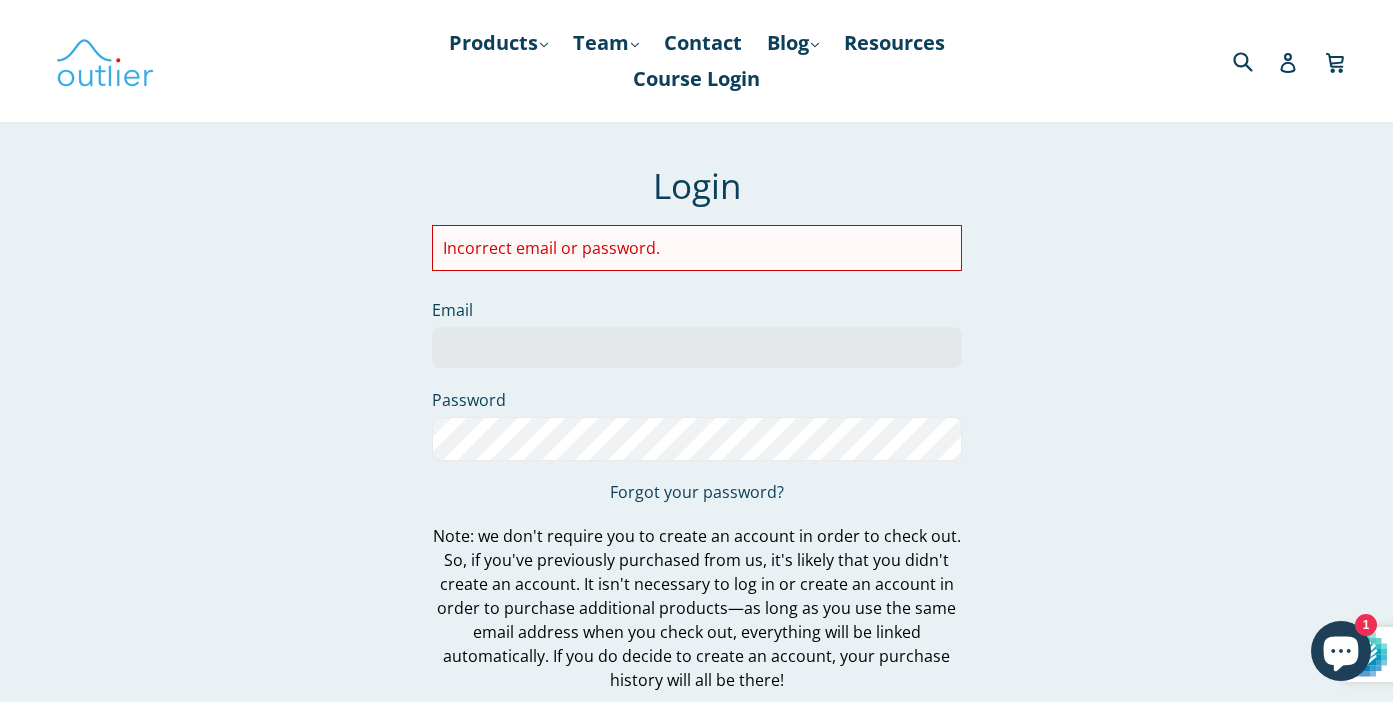 scroll, scrollTop: 0, scrollLeft: 0, axis: both 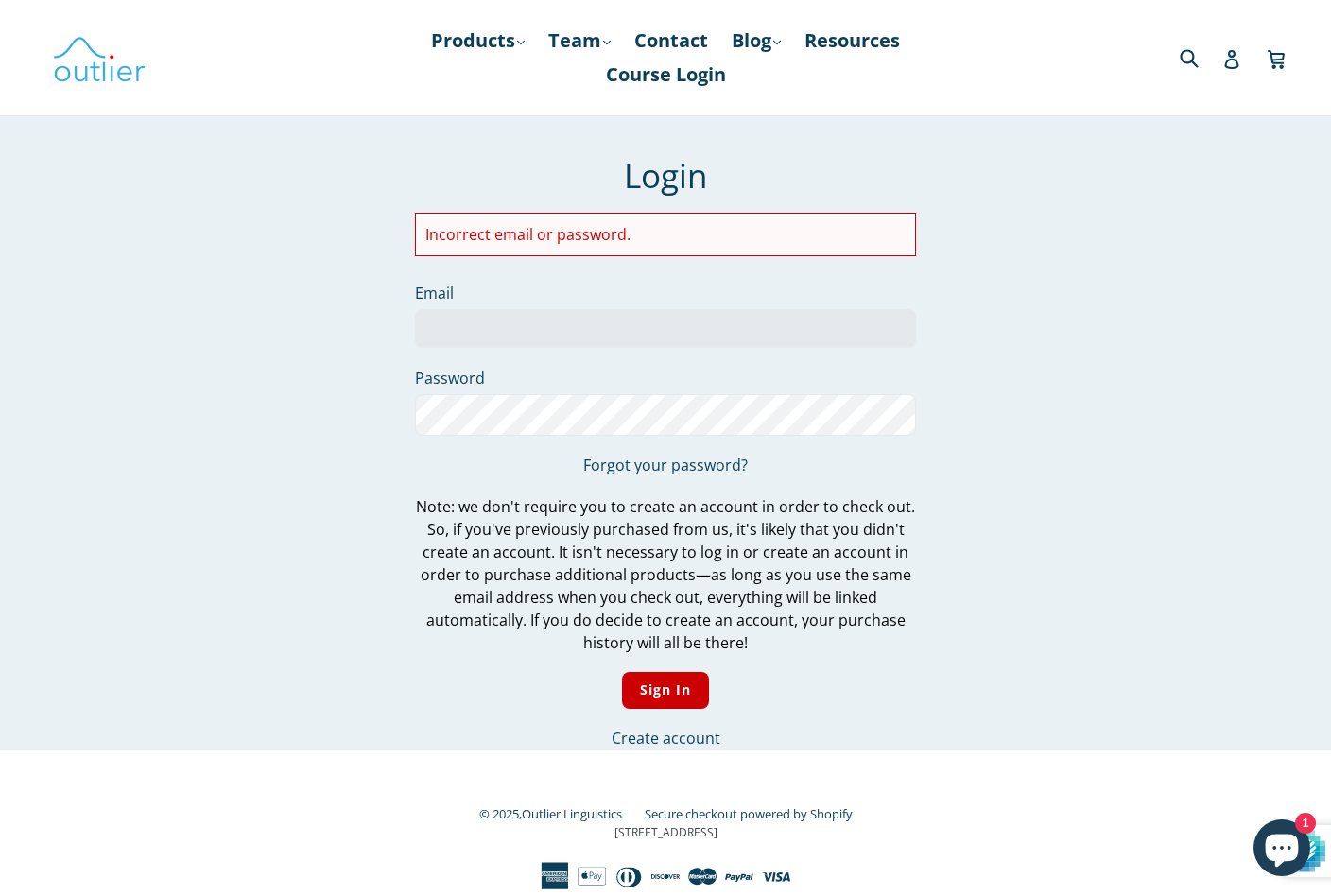 click on "Email" at bounding box center (666, 328) 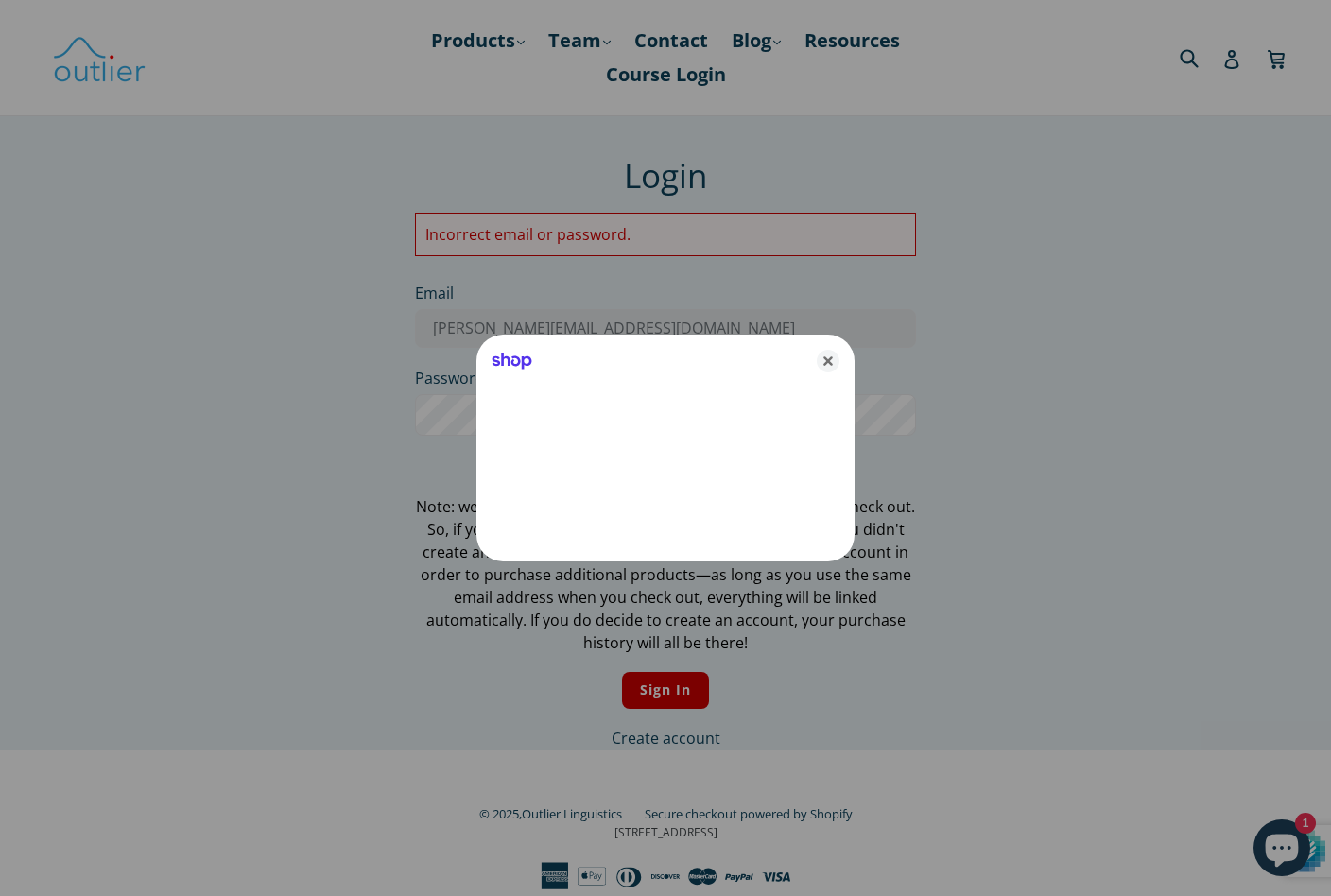 click 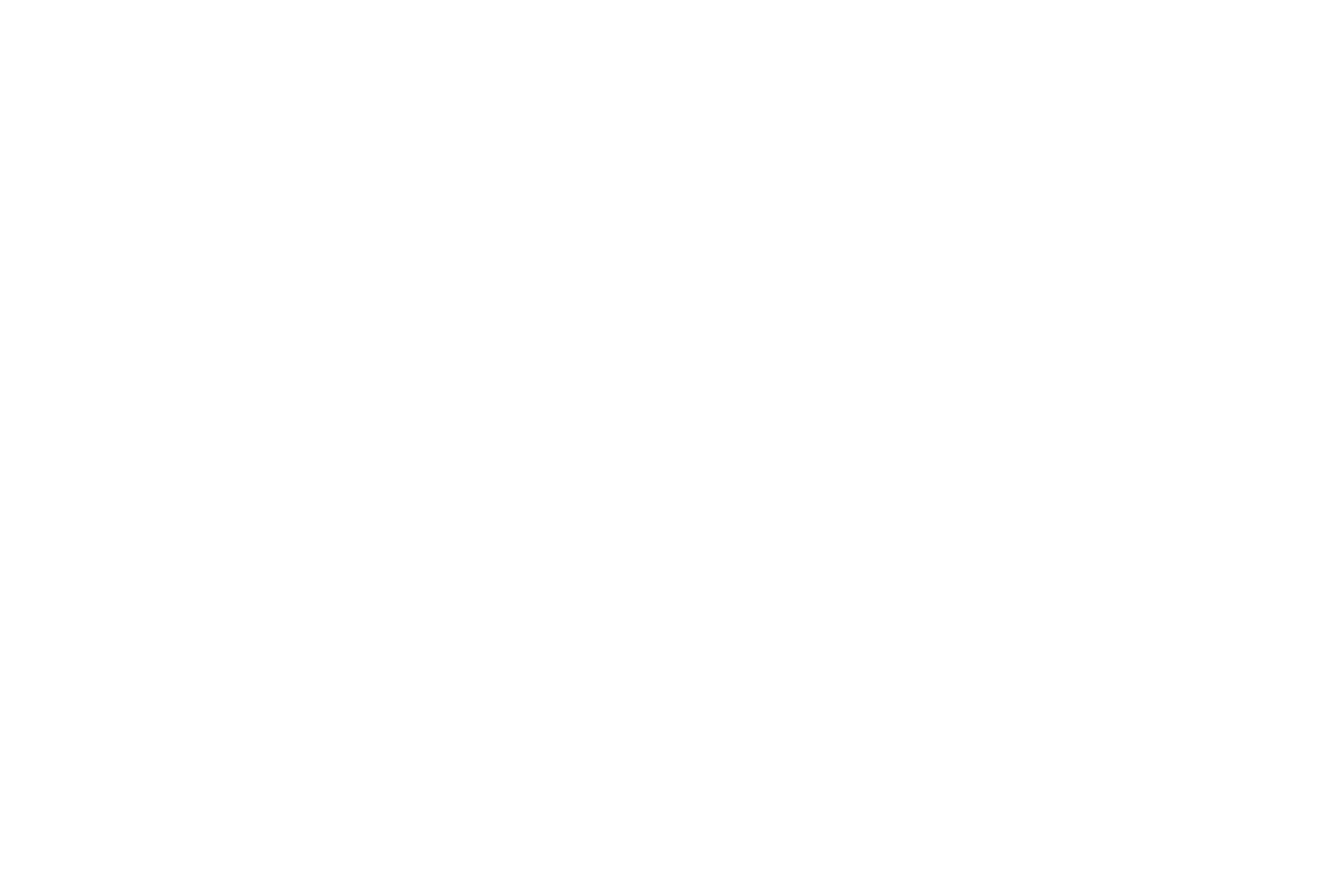 scroll, scrollTop: 0, scrollLeft: 0, axis: both 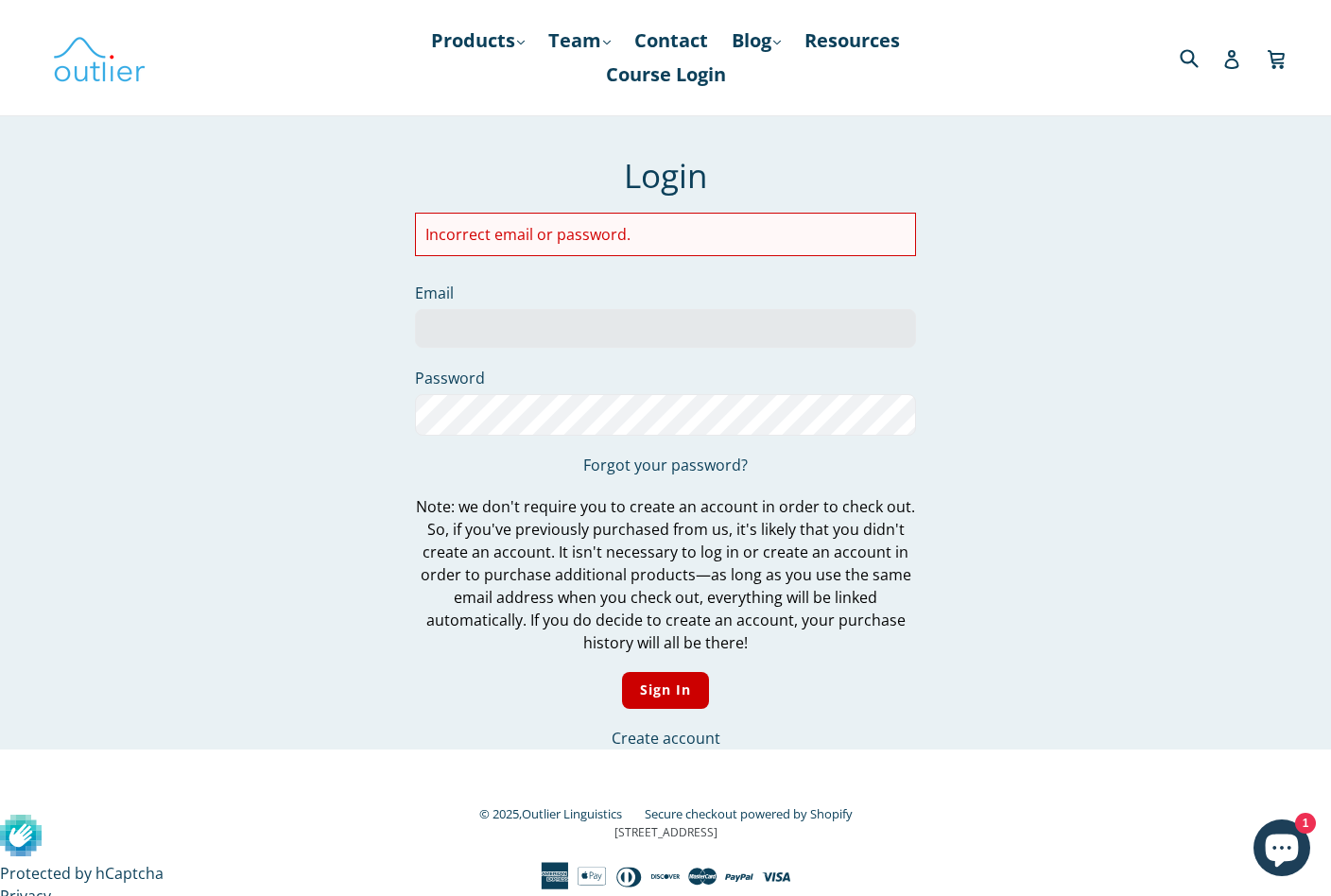 click on "We've sent you an email with a link to update your password.
Login
Incorrect email or password.
Email
Password
Forgot your password?
Note: we don't require you to create an account in order to check out. So, if you've previously purchased from us, it's likely that you didn't create an account. It isn't necessary to log in or create an account in order to purchase additional products—as long as you use the same email address when you check out, everything will be linked automatically. If you do decide to create an account, your purchase history will all be there!
Sign In
Create account
Reset your password
We will send you an email to reset your password." at bounding box center [651, 453] 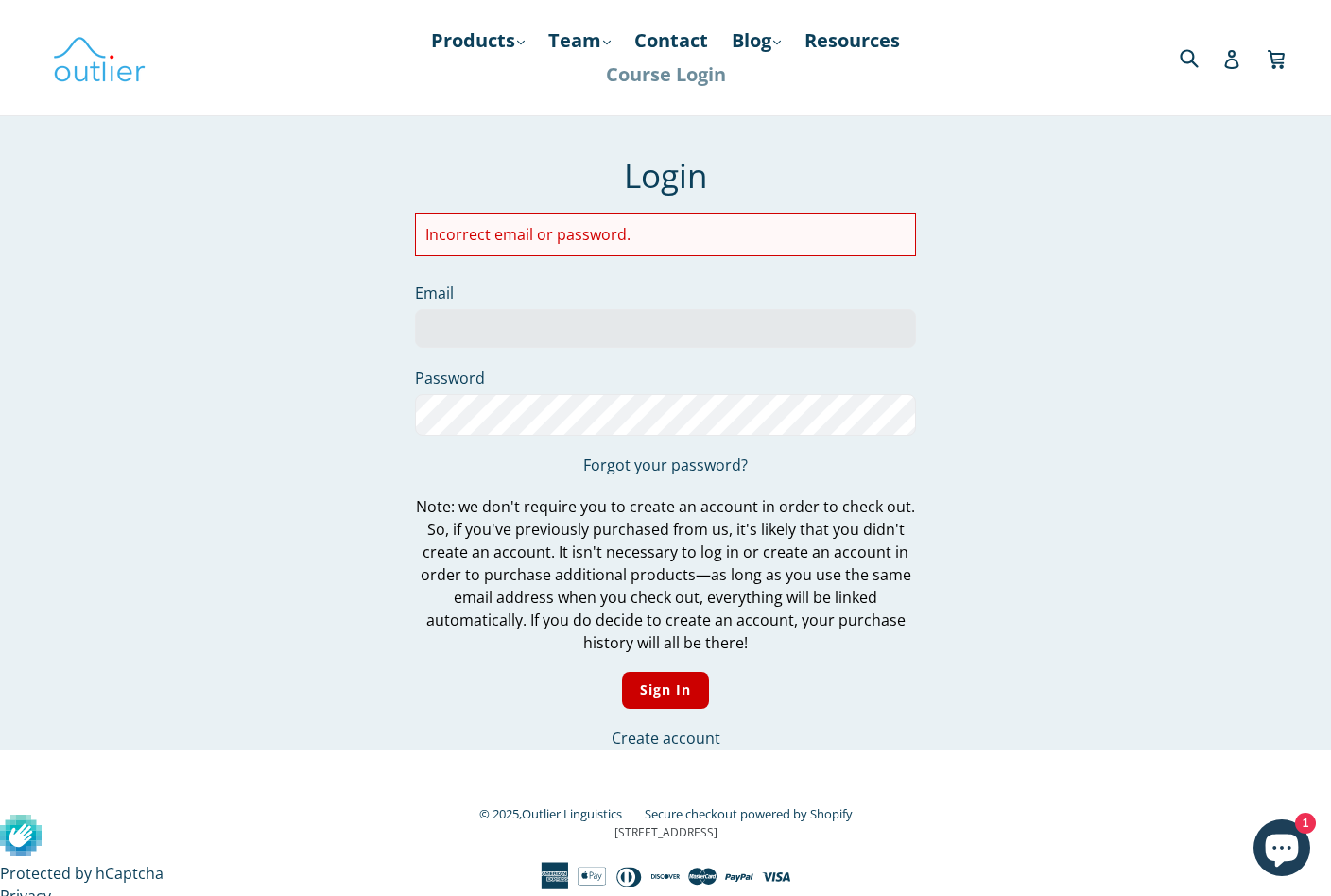 click on "Course Login" at bounding box center (666, 75) 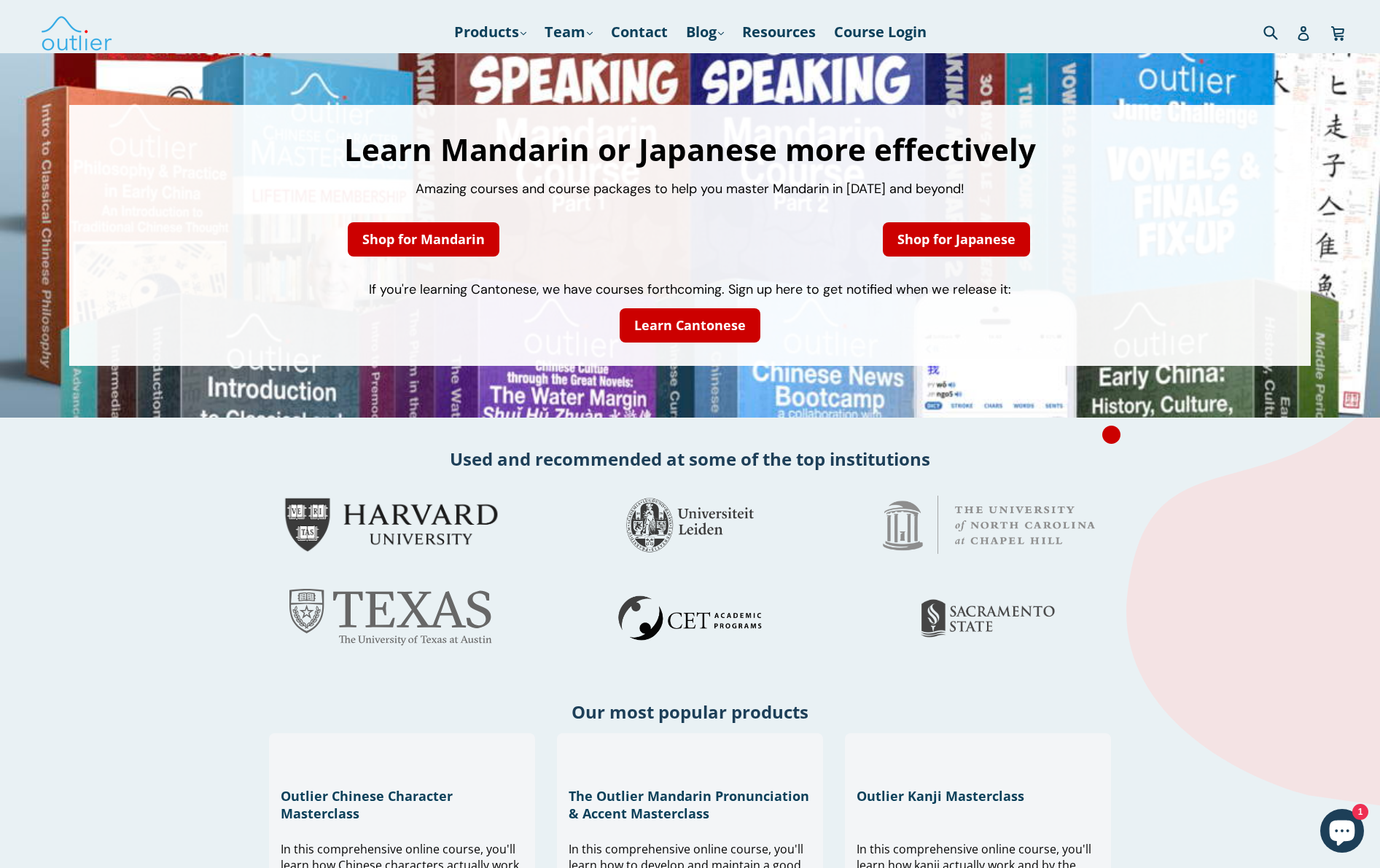 scroll, scrollTop: 0, scrollLeft: 0, axis: both 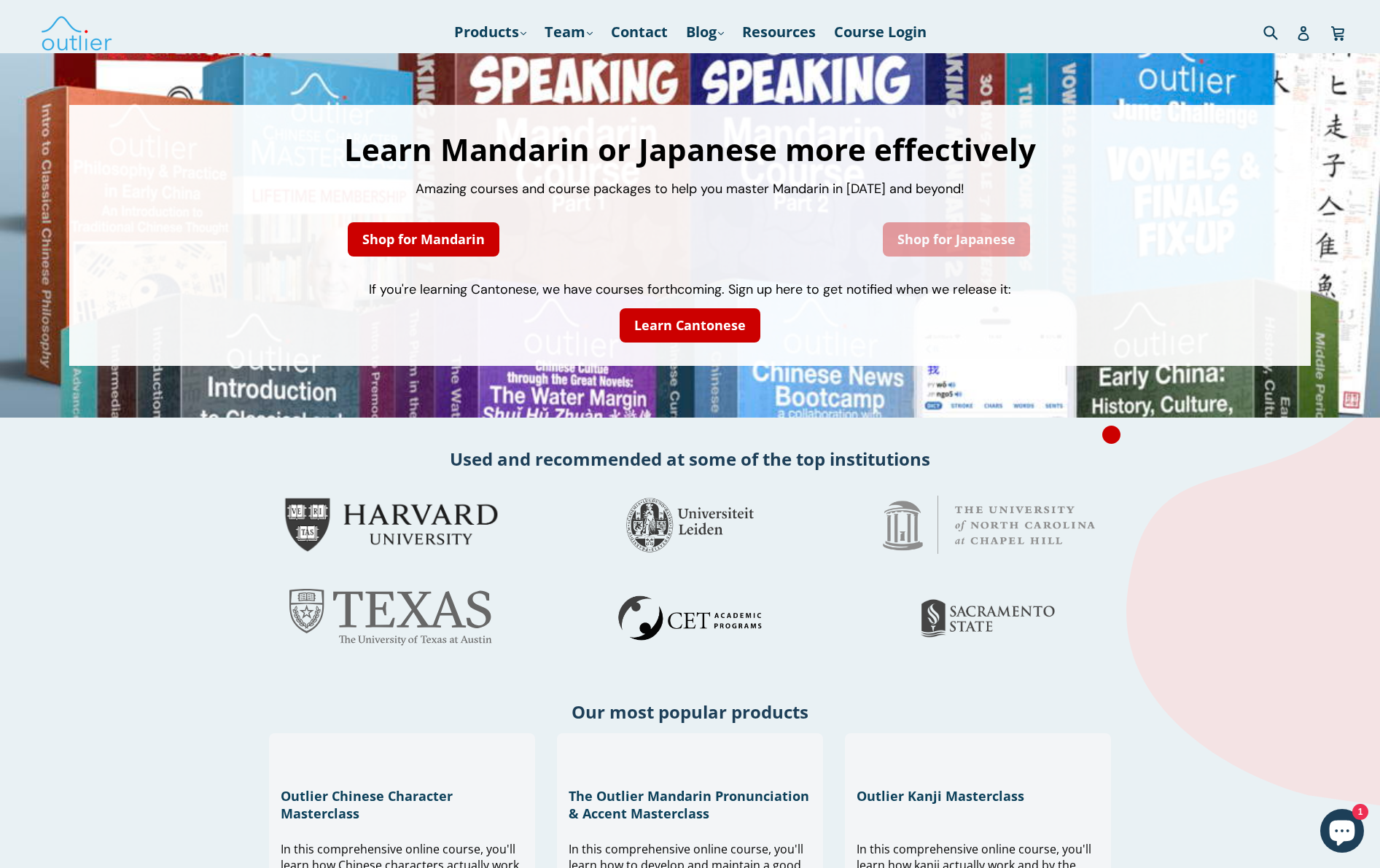 click on "Shop for Japanese" at bounding box center (956, 239) 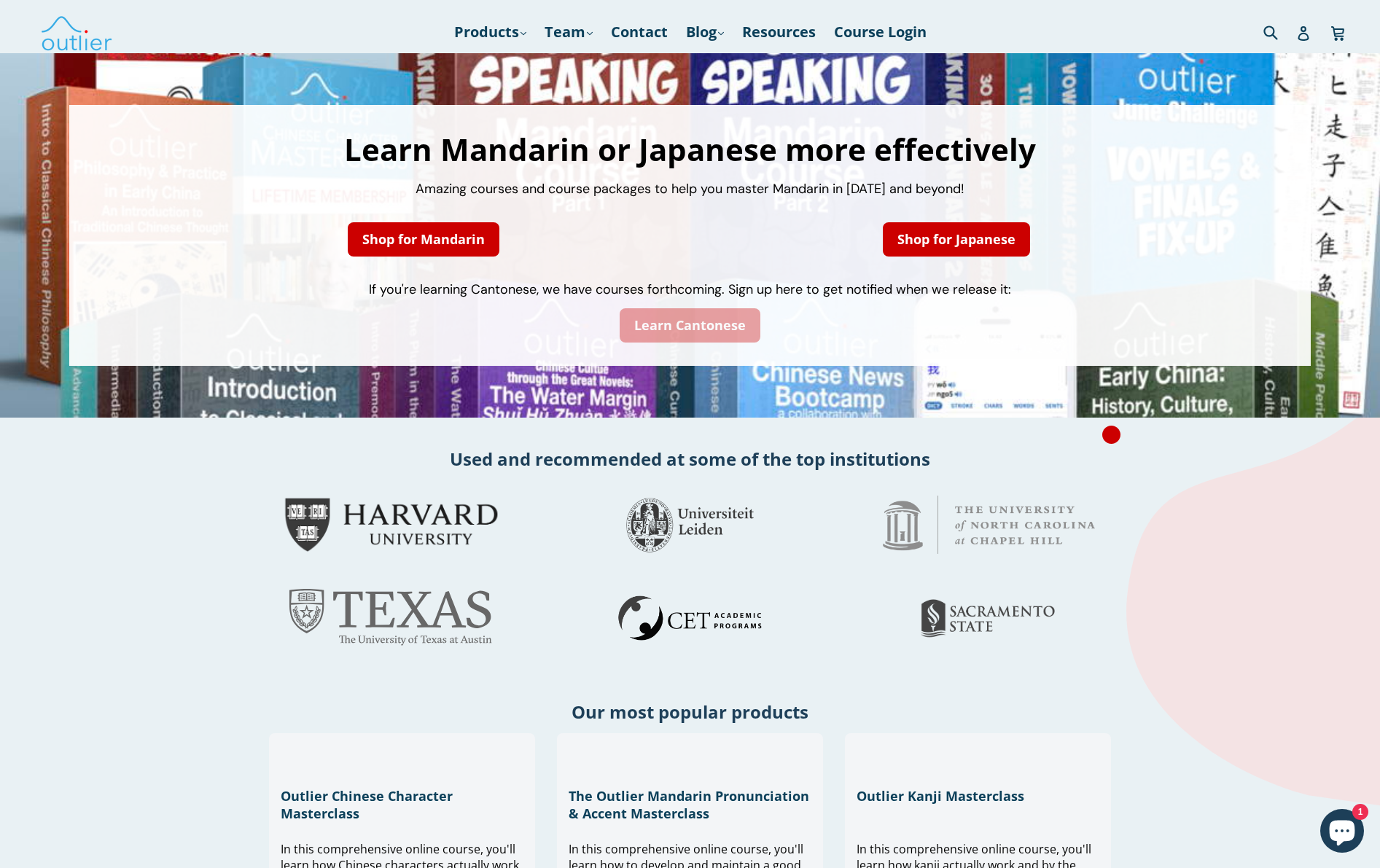click on "Learn Cantonese" at bounding box center [690, 325] 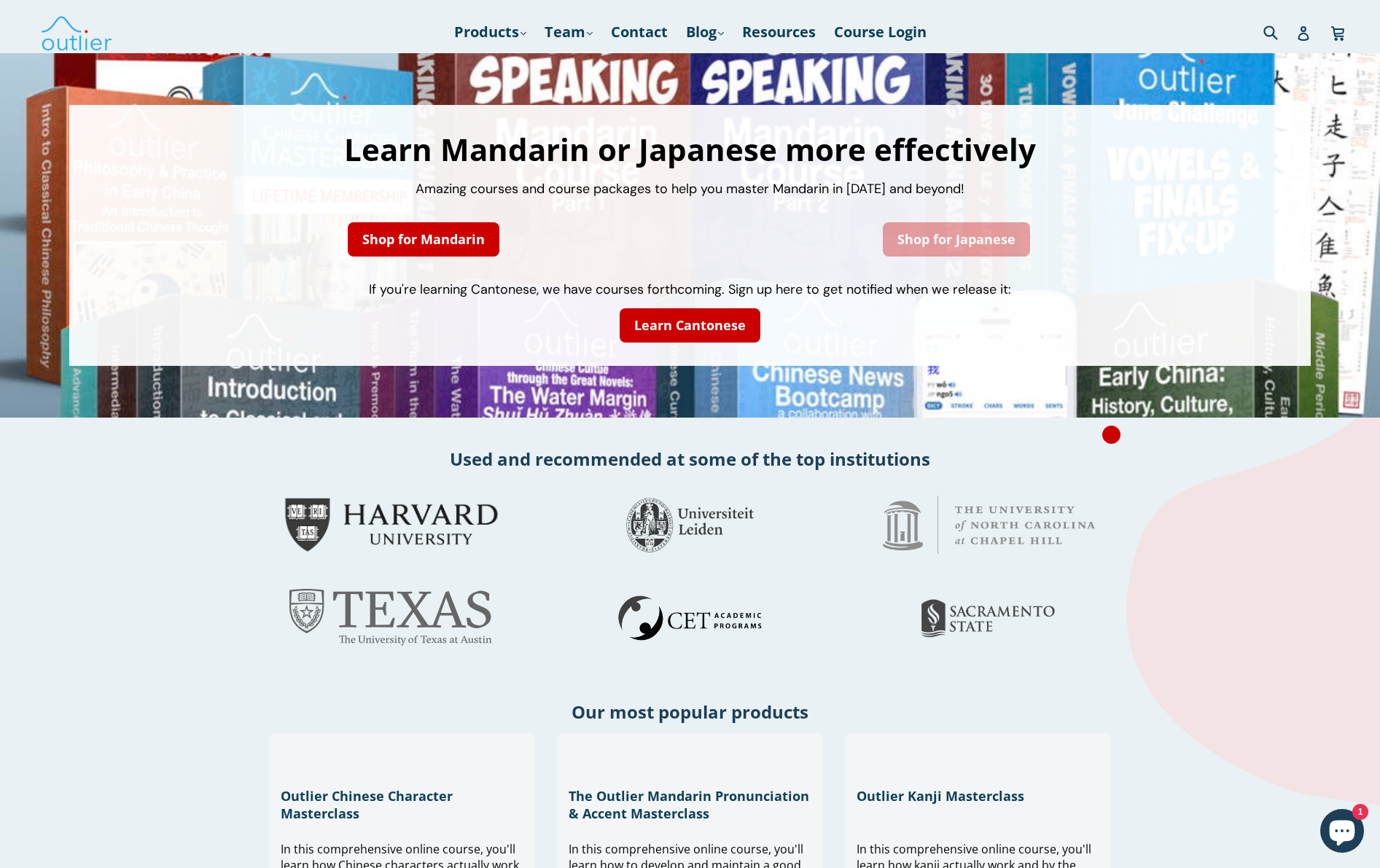 click on "Shop for Japanese" at bounding box center [956, 239] 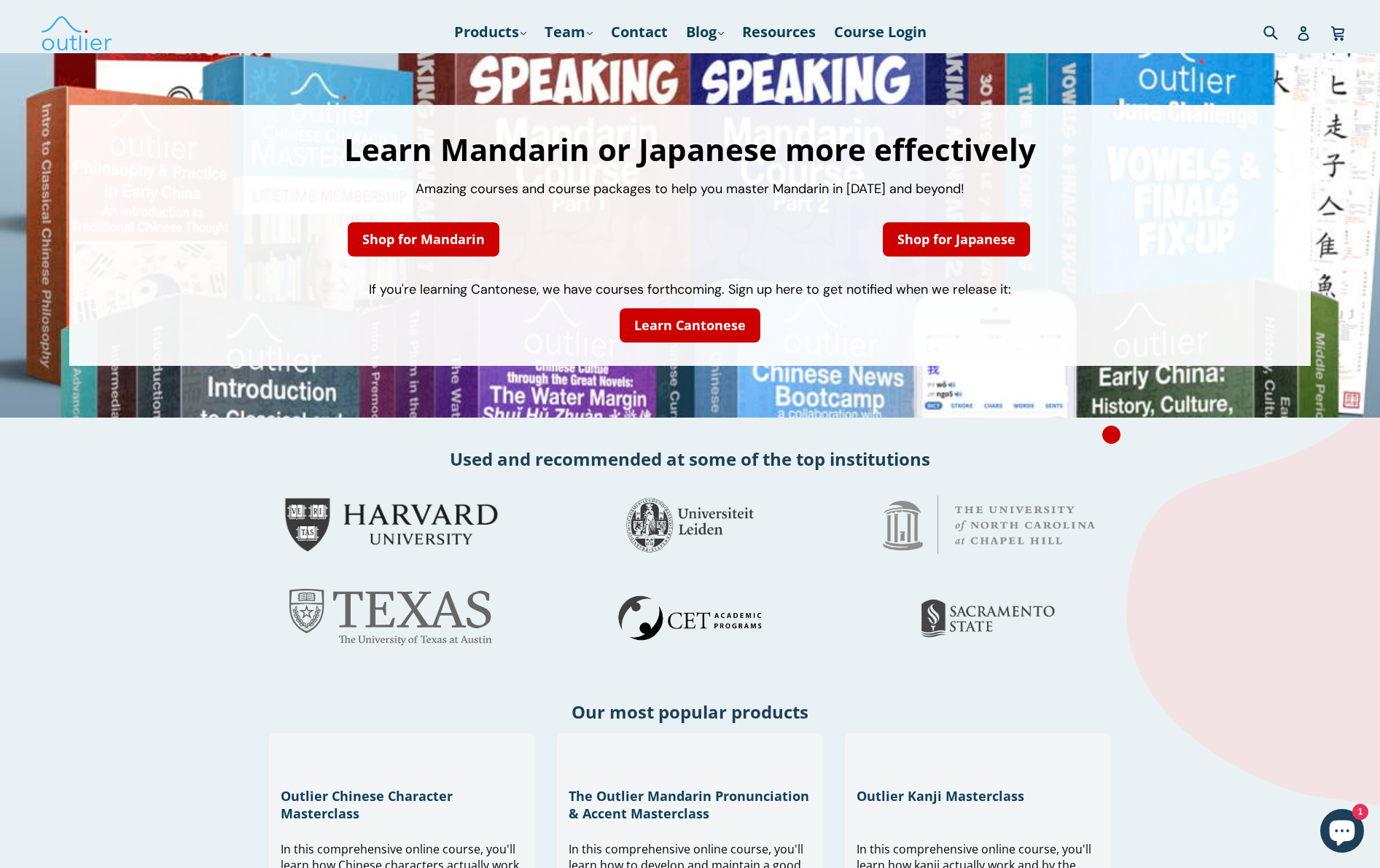 click on "Shop for Mandarin" at bounding box center [424, 239] 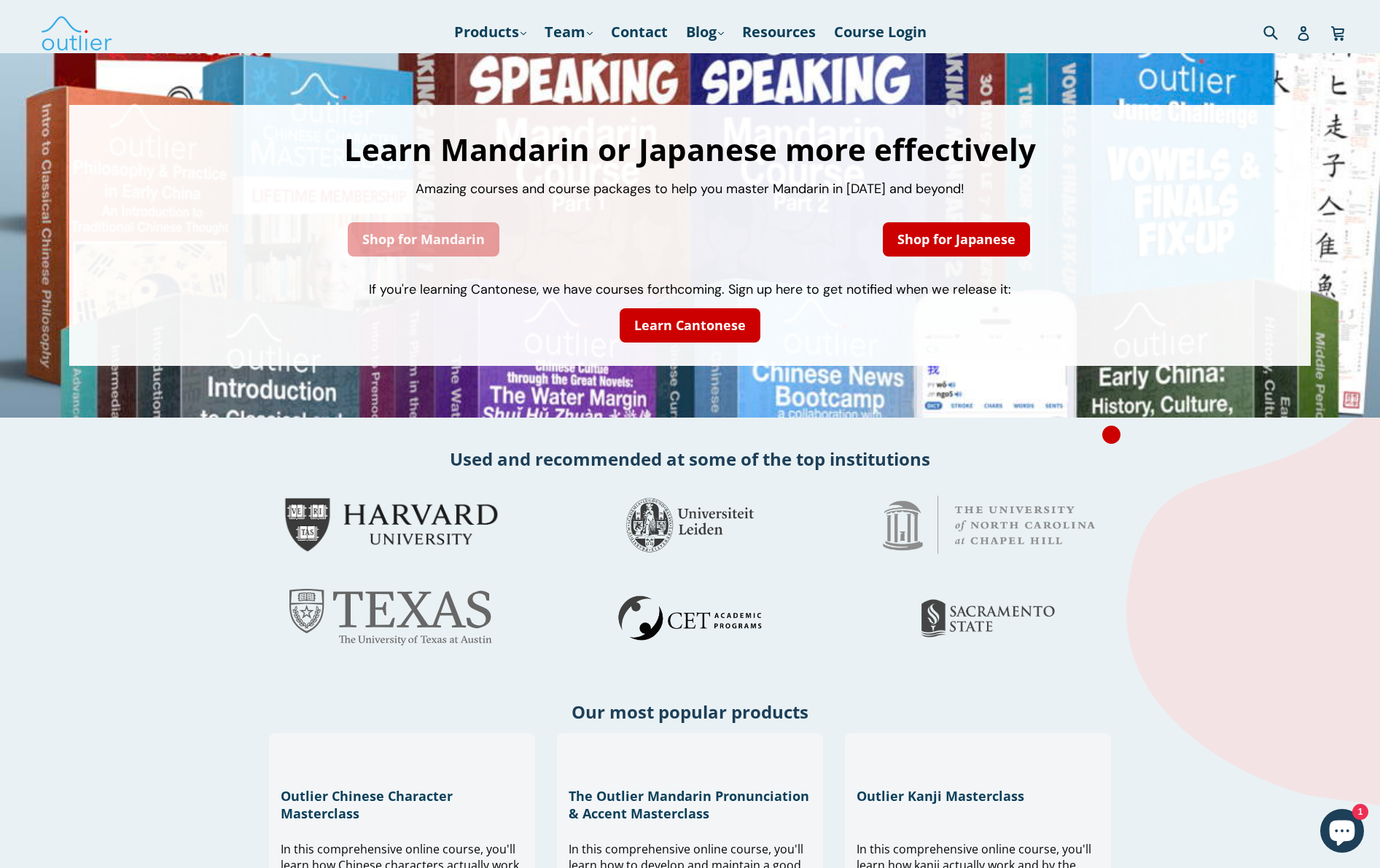 click on "Shop for Mandarin" at bounding box center (424, 239) 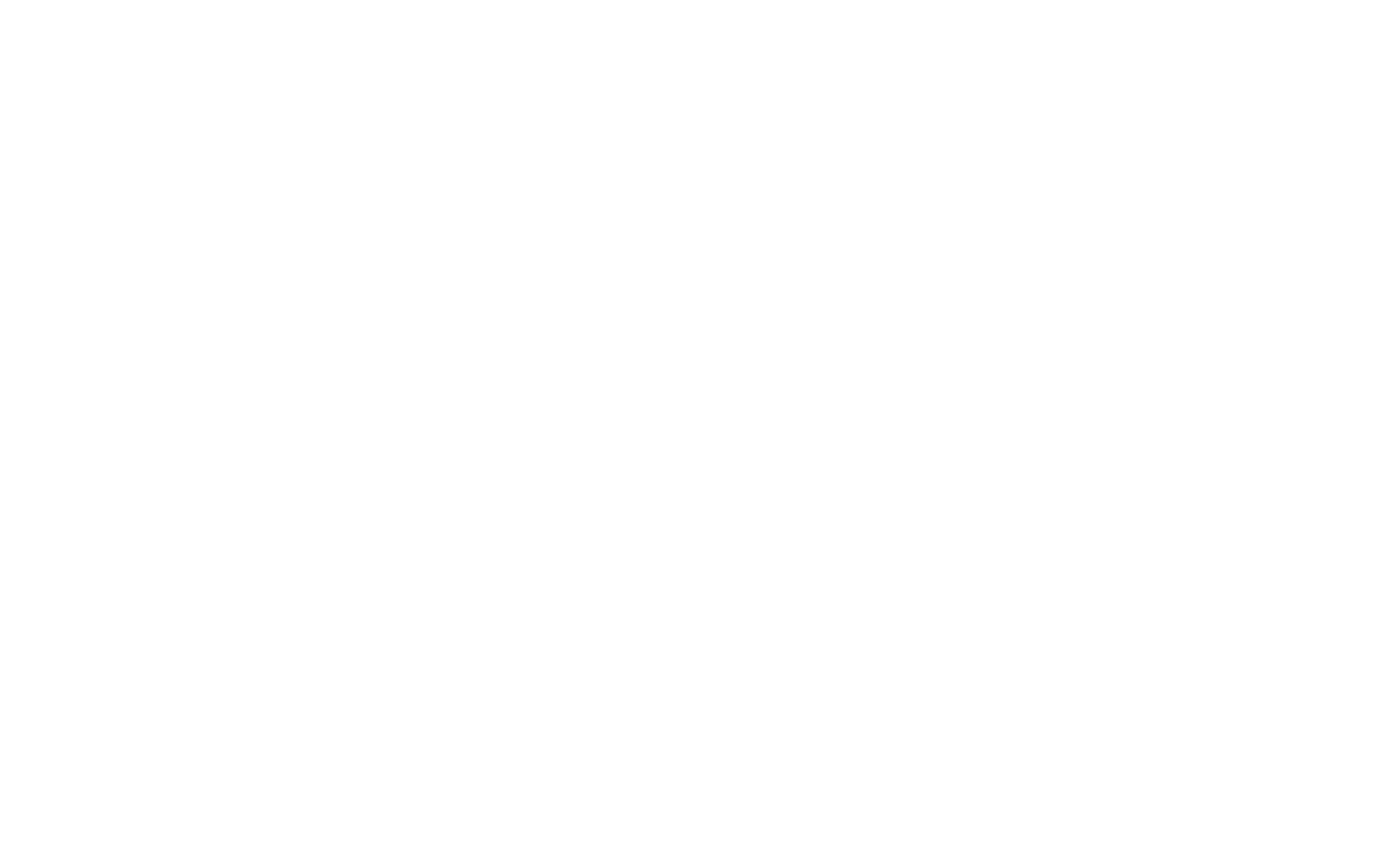 scroll, scrollTop: 0, scrollLeft: 0, axis: both 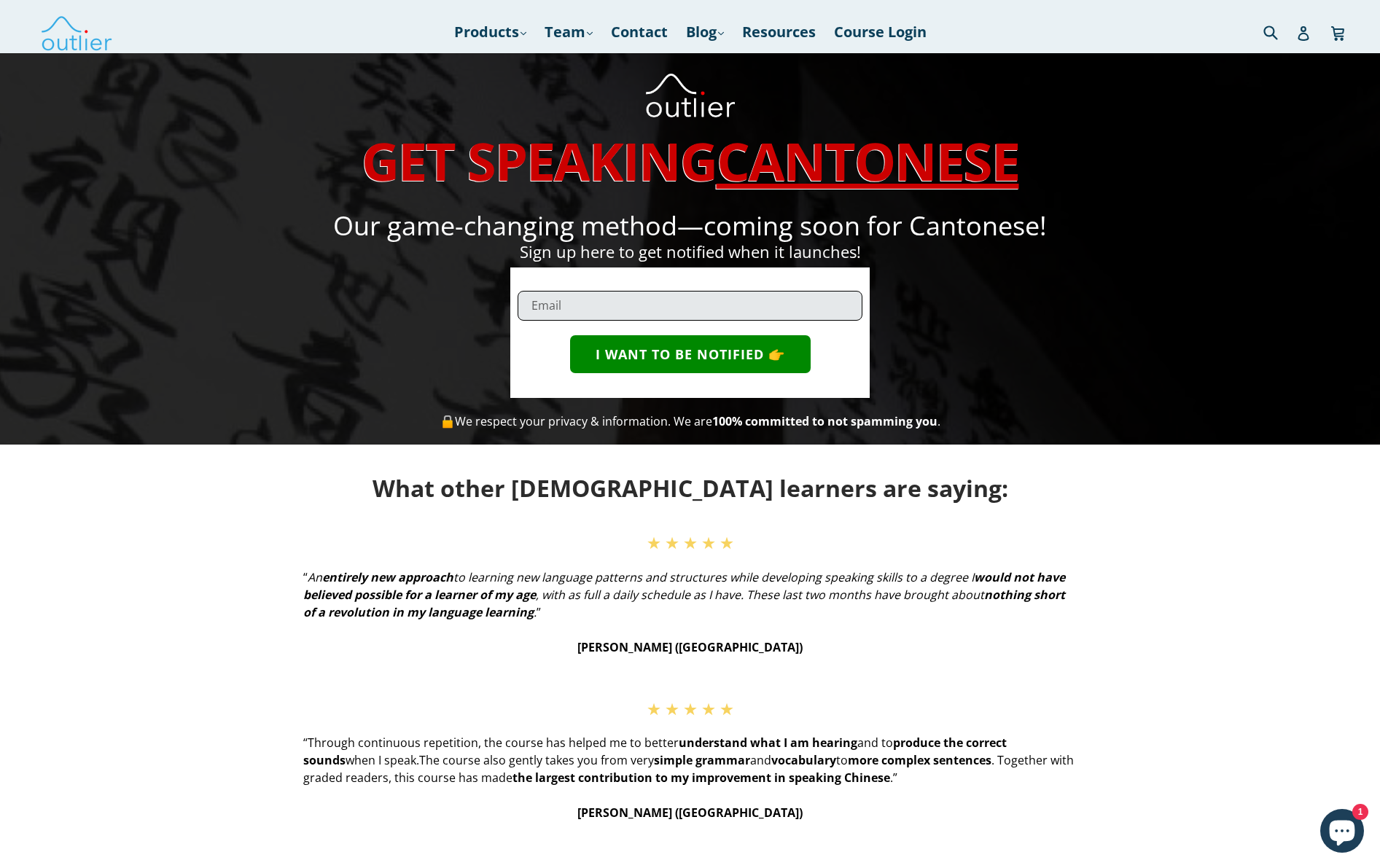 click at bounding box center [690, 305] 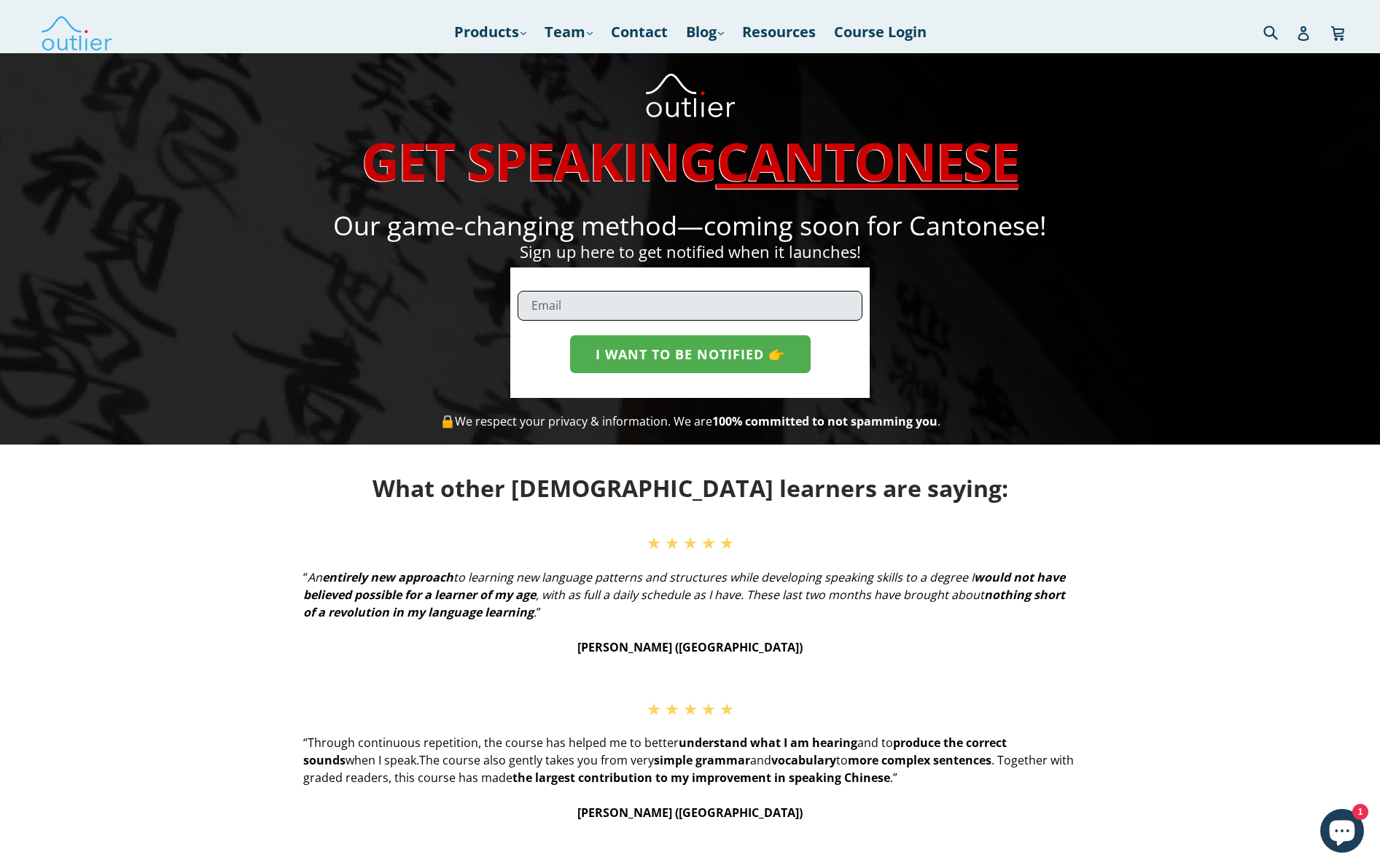 type on "[PERSON_NAME][EMAIL_ADDRESS][DOMAIN_NAME]" 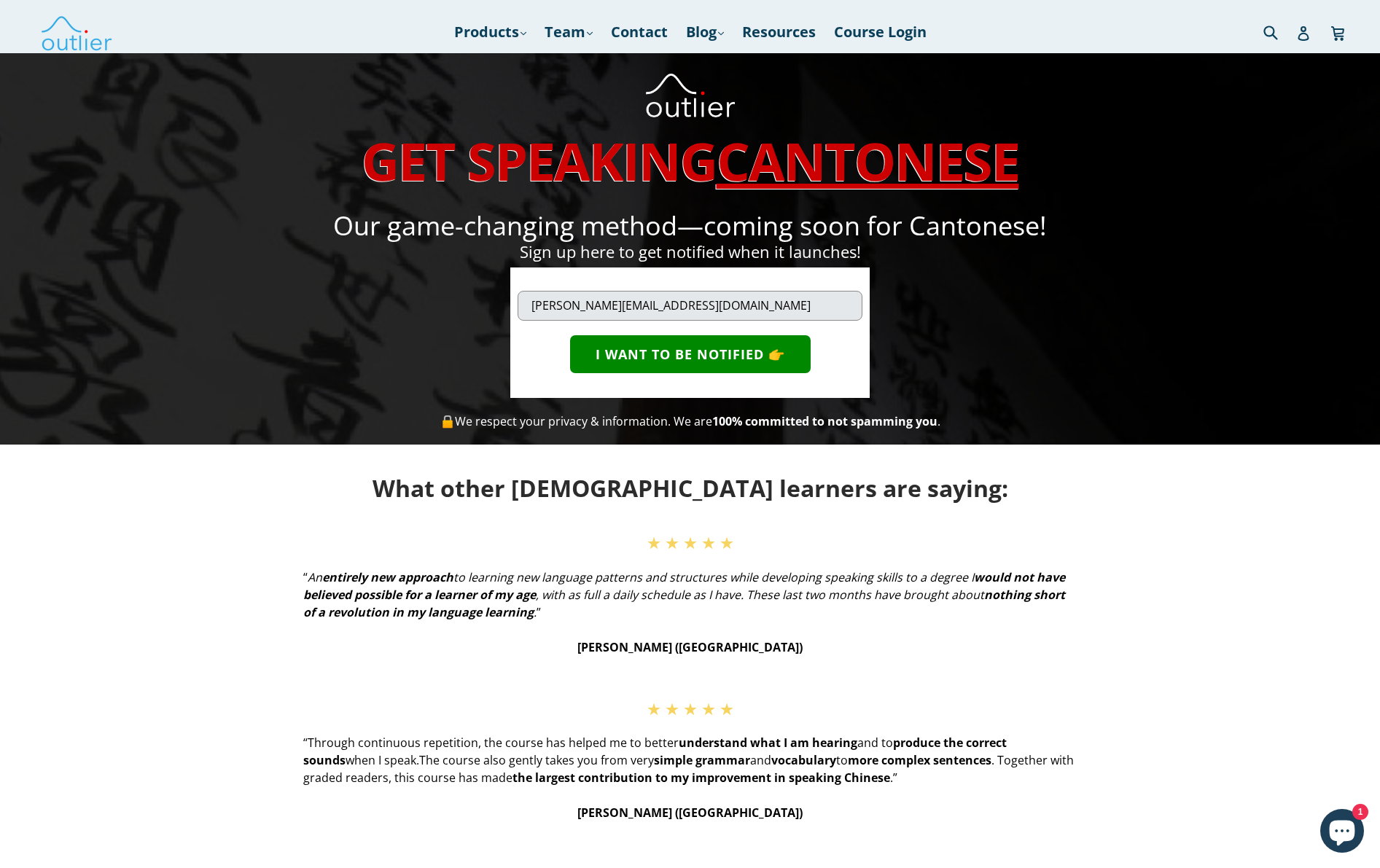 click on "What other Chinese learners are saying:
★ ★ ★ ★ ★
“ An  entirely new approach  to learning new language patterns and structures while developing speaking skills to a degree I  would not have believed possible for a learner of my age , with as full a daily schedule as I have. These last two months have brought about  nothing short of a revolution in my language learning . ”     Rick (Taiwan)
★ ★ ★ ★ ★
“ Through continuous repetition, the course has helped me to better  understand what I am hearing  and to  produce the correct sounds  when I speak.  The course also gently takes you from very  simple grammar  and  vocabulary  to  more complex sentences . Together with graded readers, this course has made  the largest contribution to my improvement in speaking Chinese .”
Ricardo (Germany)
★ ★ ★ ★ ★   optimum  to smoothly make  quick progress towards full sentences high efficiency this course is made for you .”" at bounding box center [690, 749] 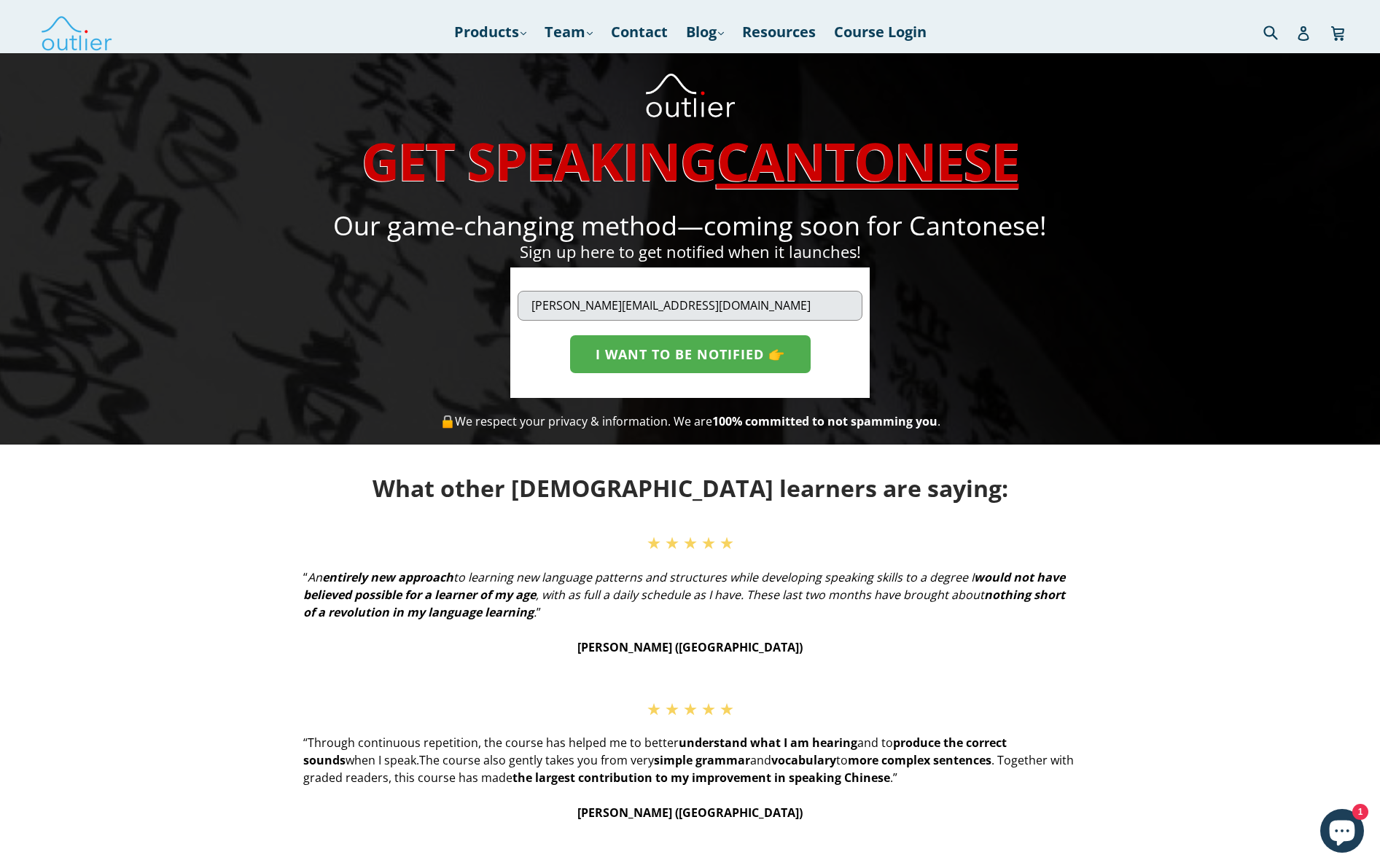 click on "I WANT TO BE NOTIFIED 👉" at bounding box center [690, 354] 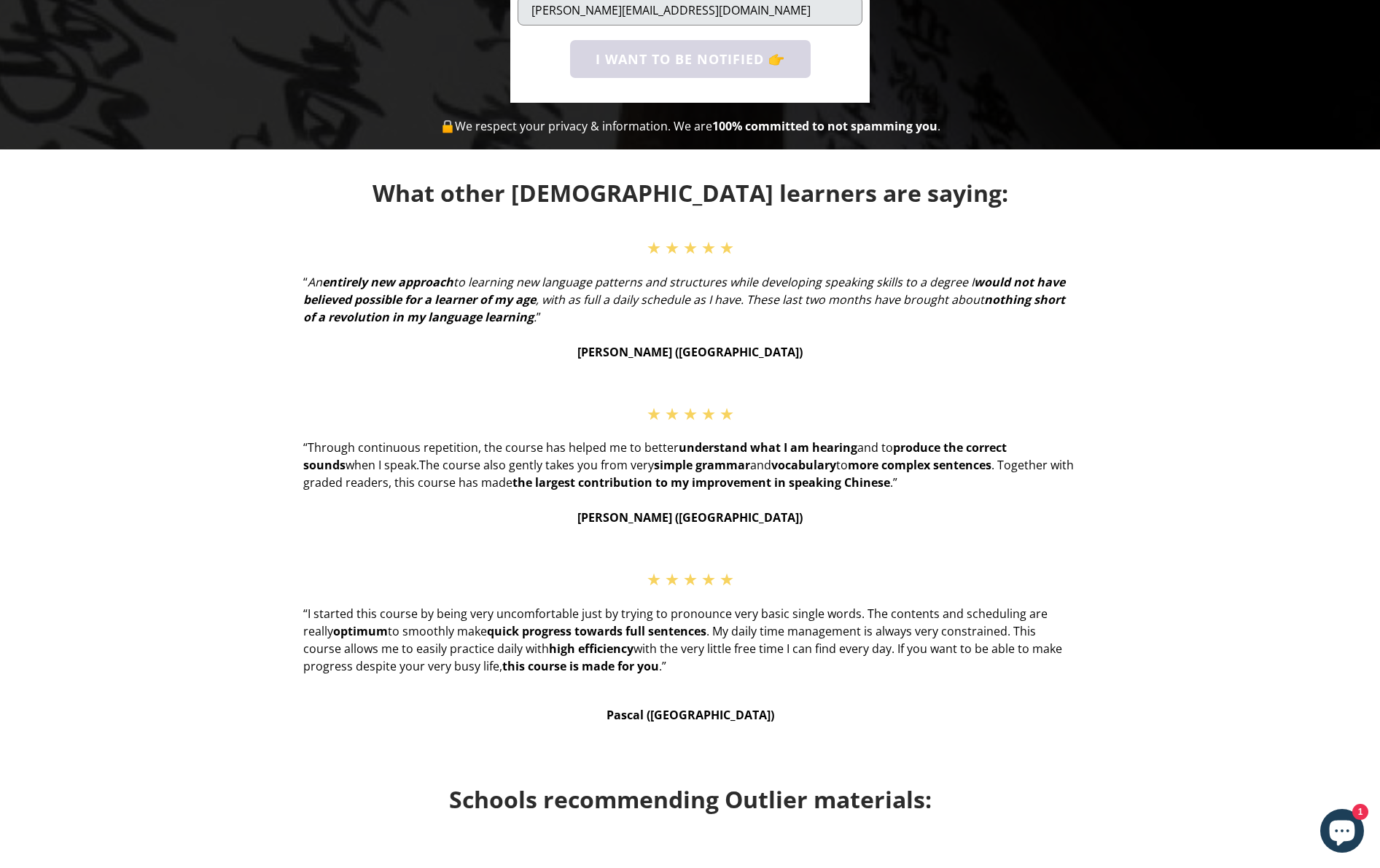 scroll, scrollTop: 0, scrollLeft: 0, axis: both 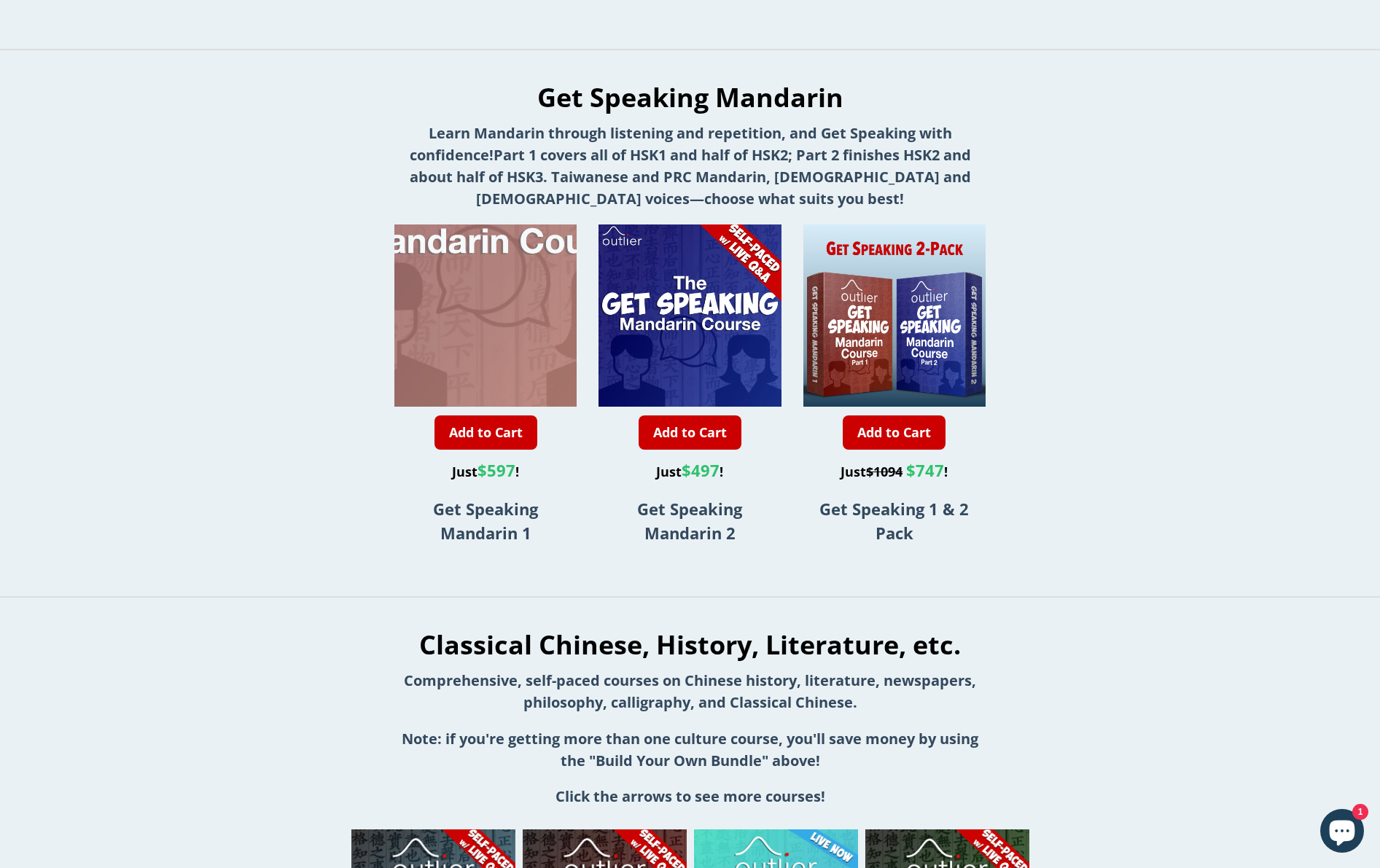 click at bounding box center [496, 224] 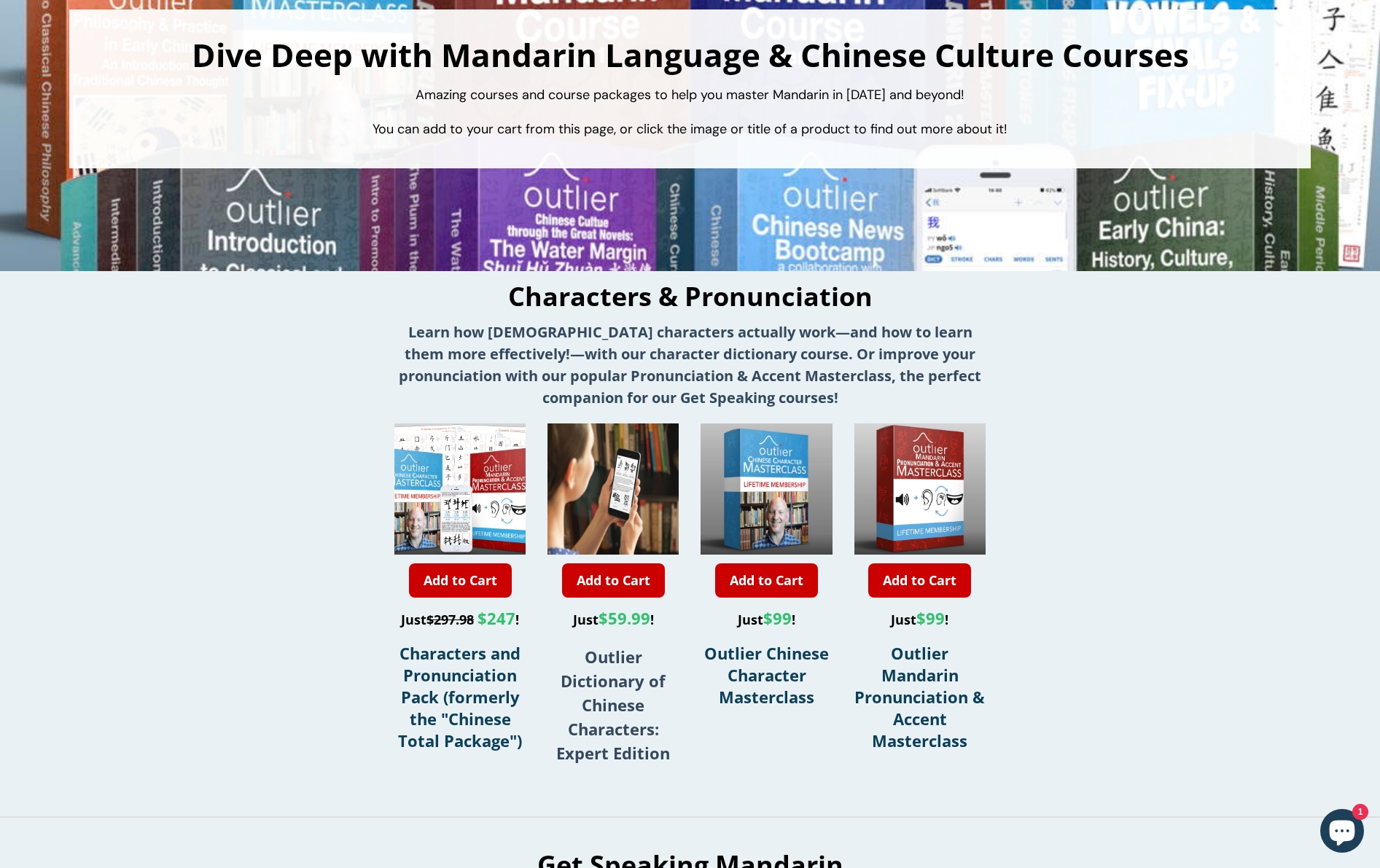 scroll, scrollTop: 0, scrollLeft: 0, axis: both 